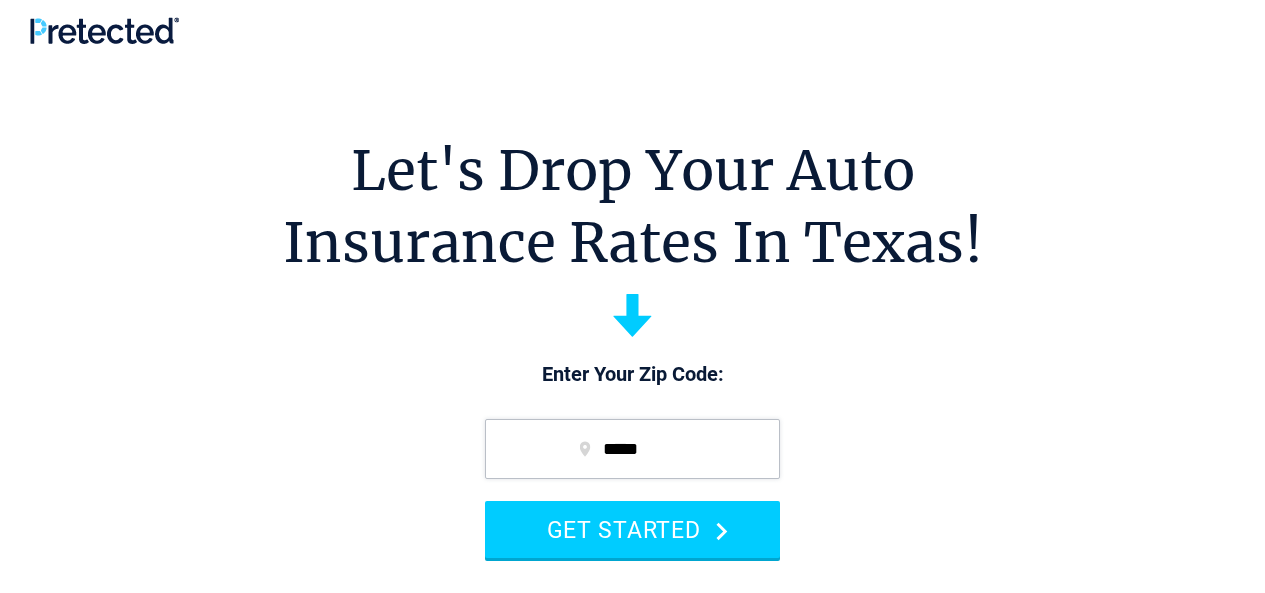 scroll, scrollTop: 0, scrollLeft: 0, axis: both 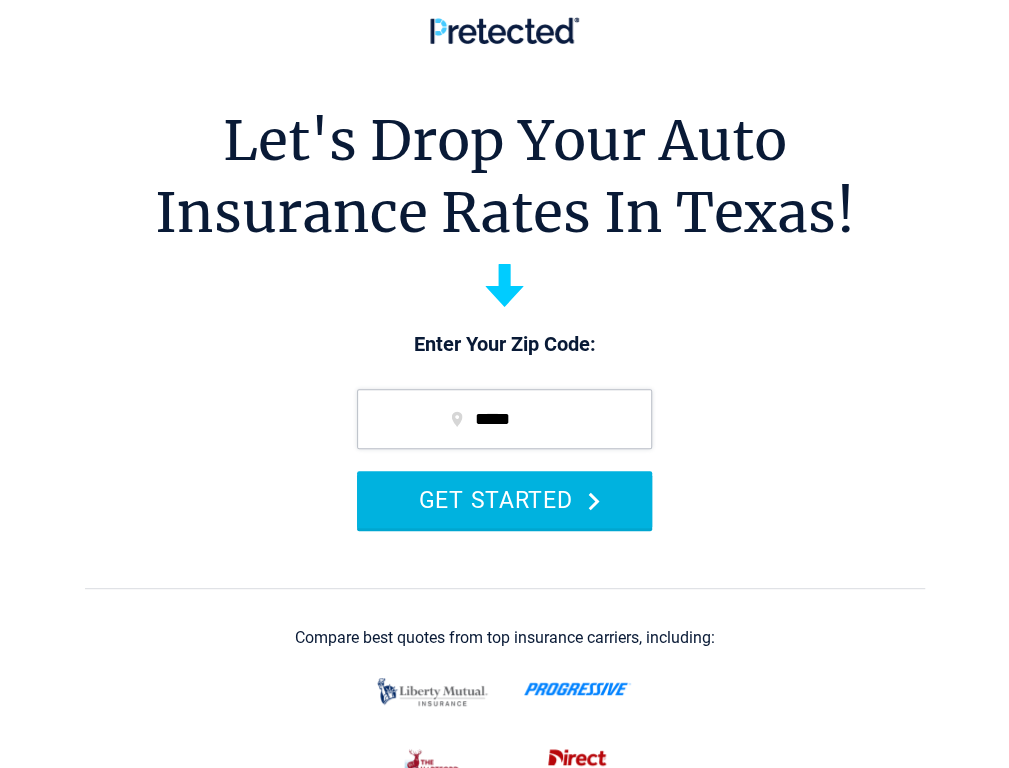 click on "GET STARTED" at bounding box center [504, 499] 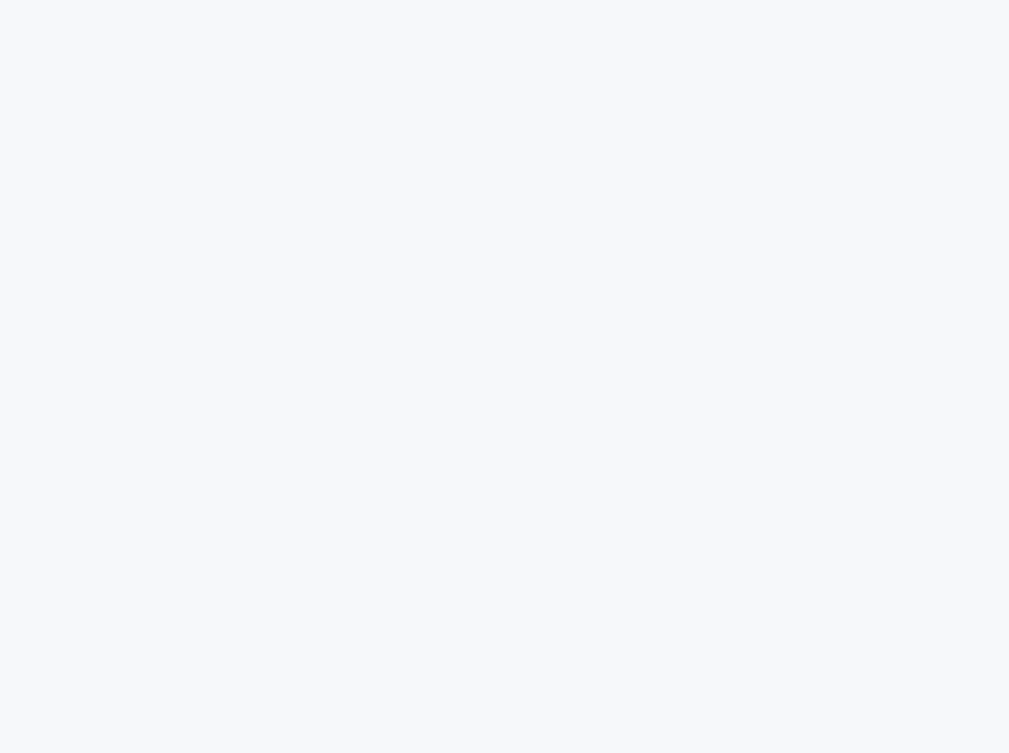 scroll, scrollTop: 0, scrollLeft: 0, axis: both 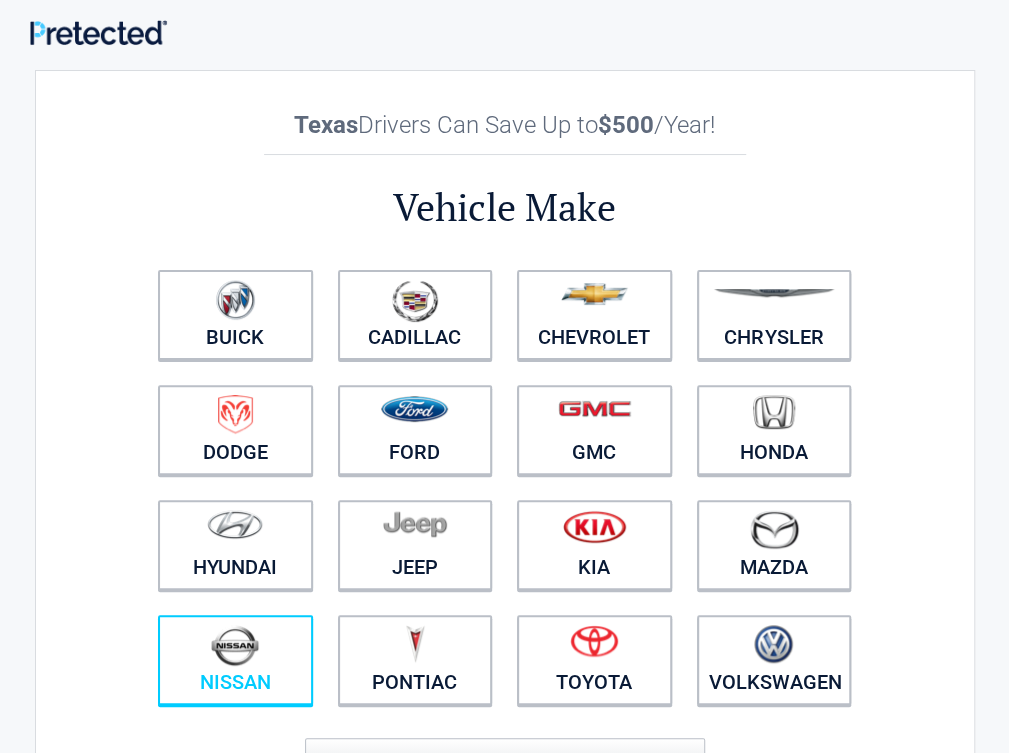 click on "Nissan" at bounding box center (235, 660) 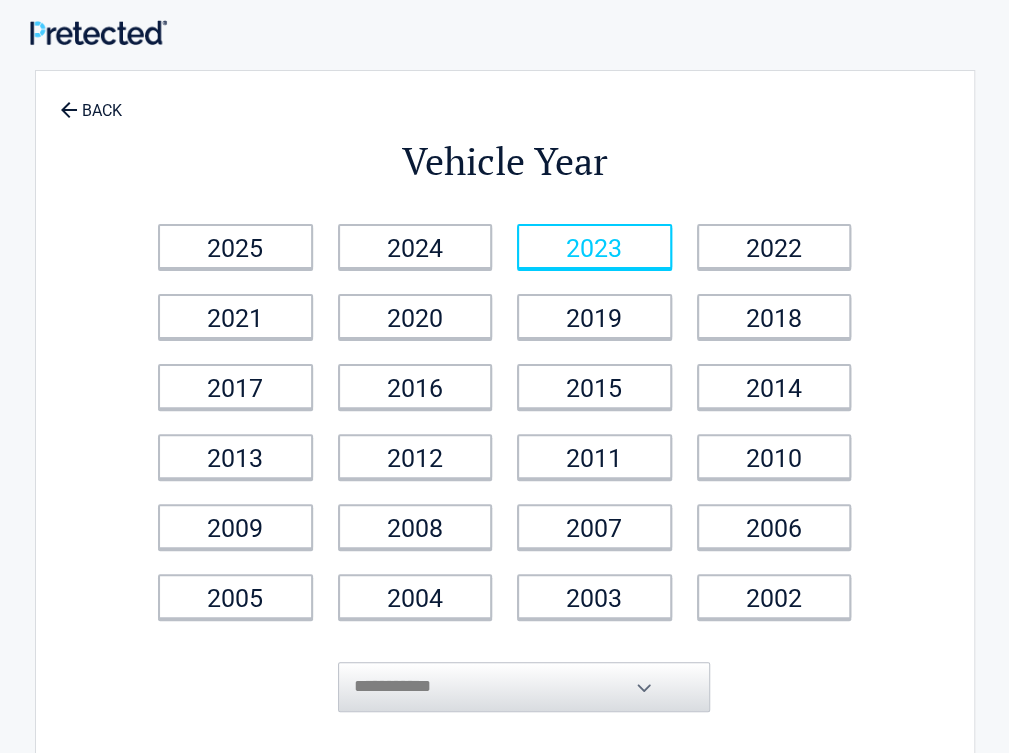 click on "2023" at bounding box center [594, 246] 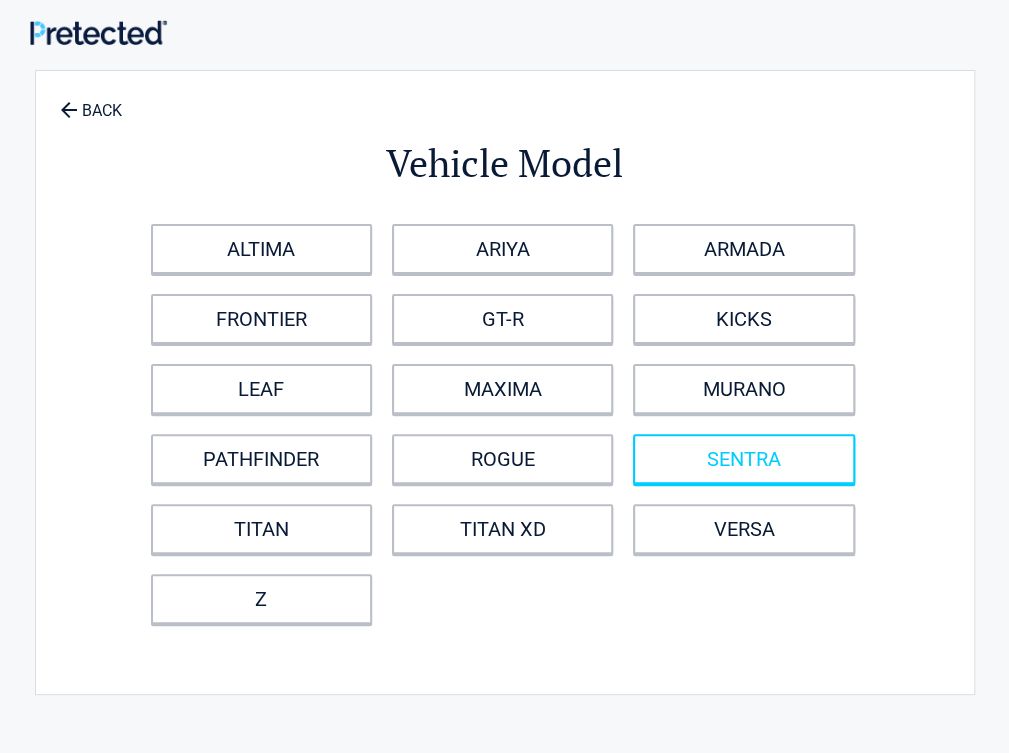 click on "SENTRA" at bounding box center (743, 459) 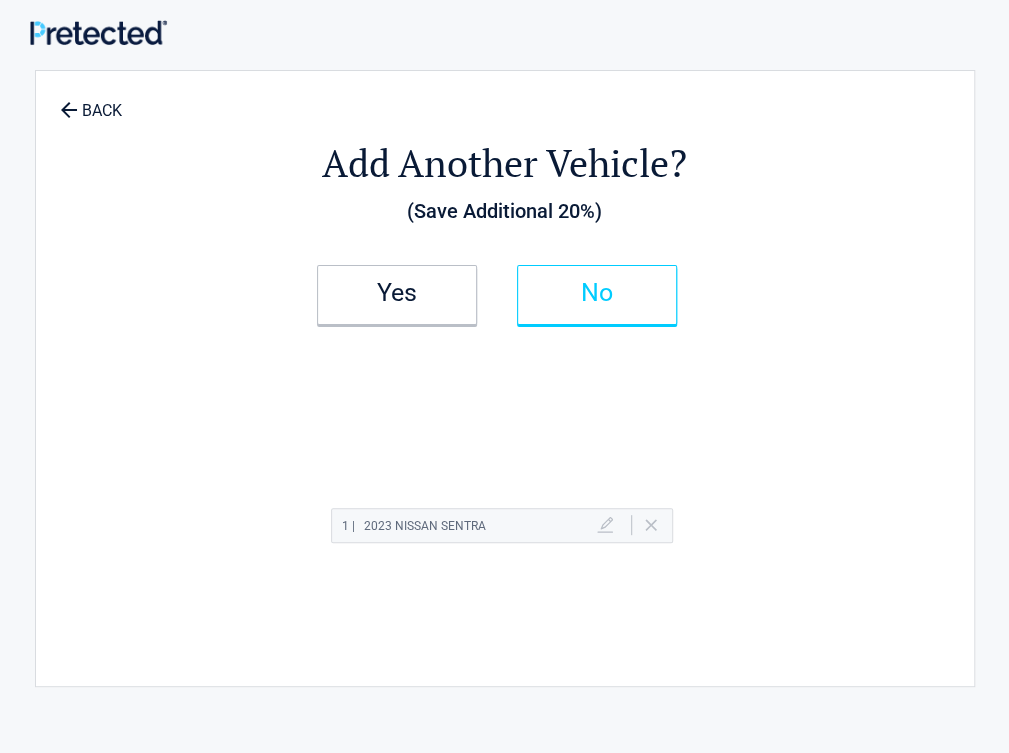 click on "No" at bounding box center (597, 293) 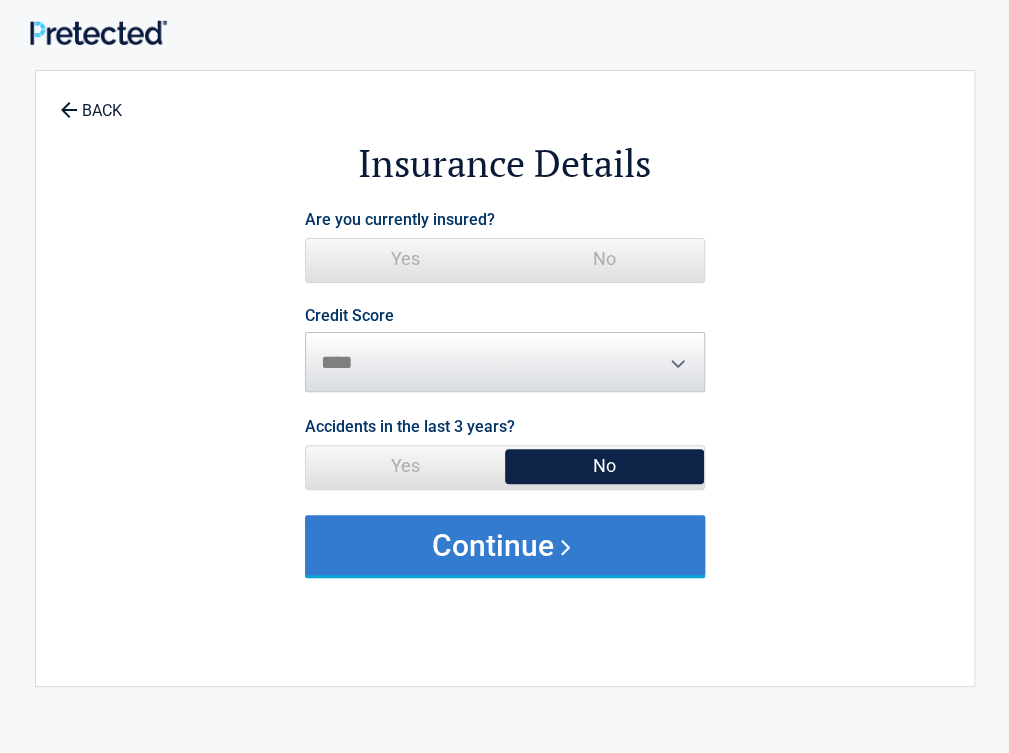 click on "No" at bounding box center (604, 259) 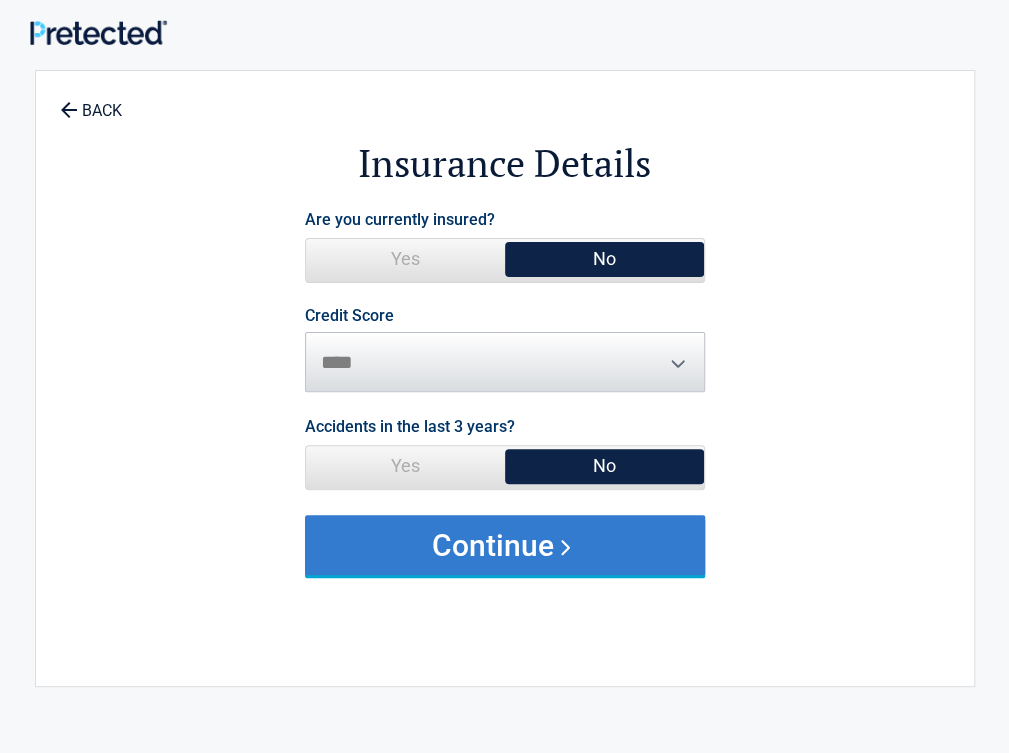 click on "Continue" at bounding box center (505, 545) 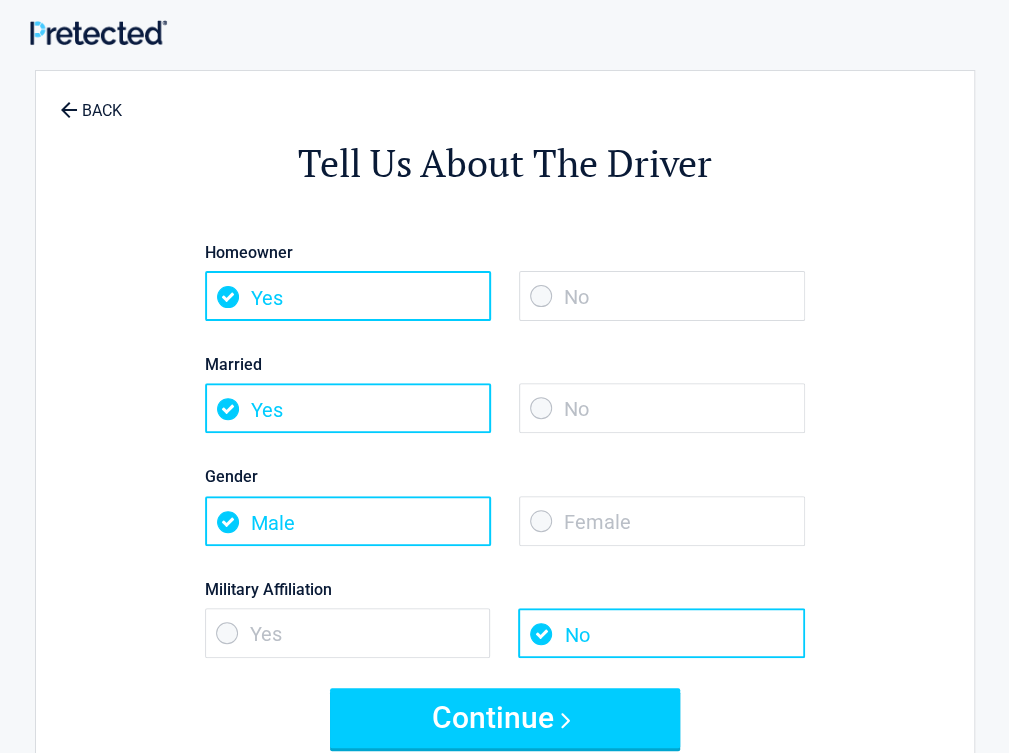 drag, startPoint x: 721, startPoint y: 384, endPoint x: 730, endPoint y: 394, distance: 13.453624 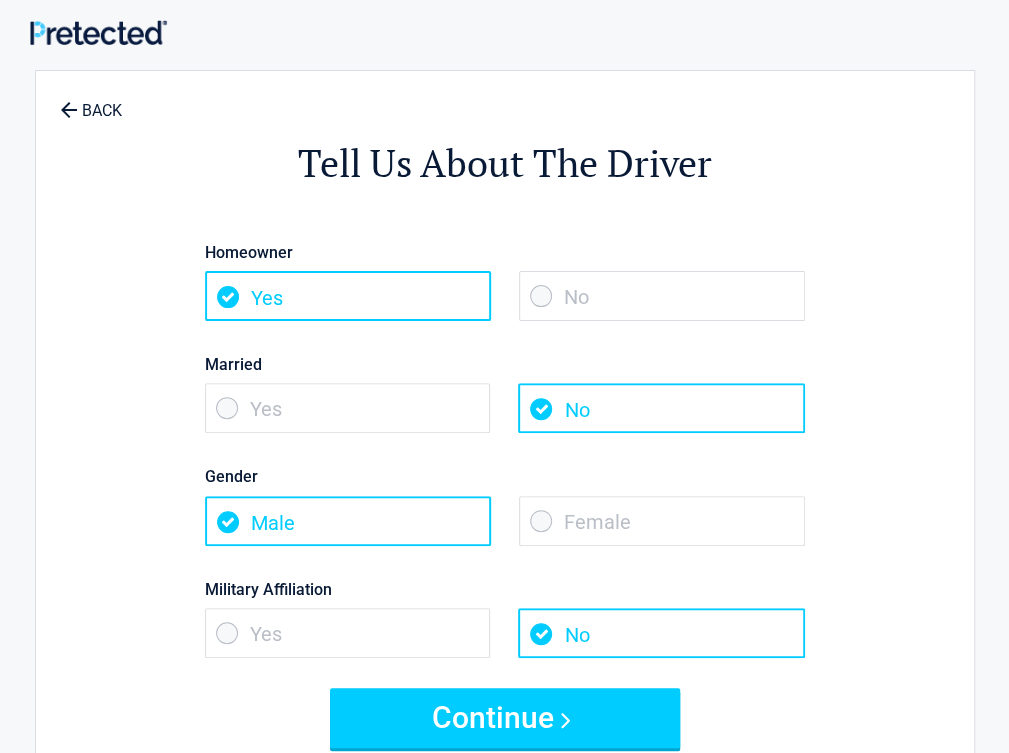 click on "No" at bounding box center (661, 408) 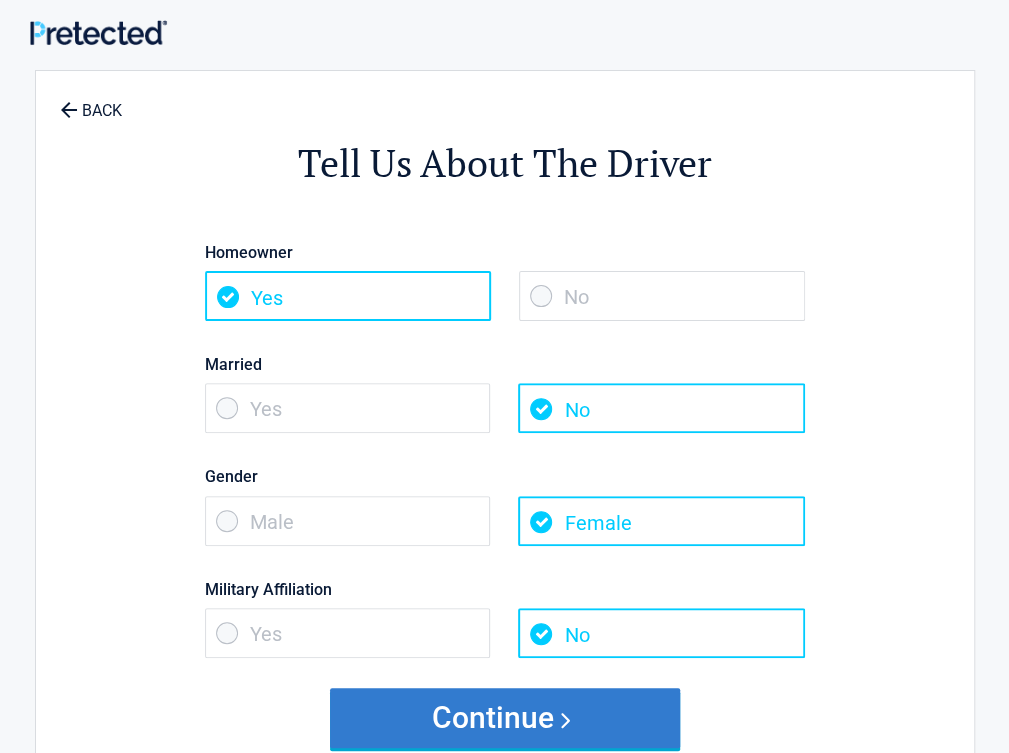 click on "Continue" at bounding box center [505, 718] 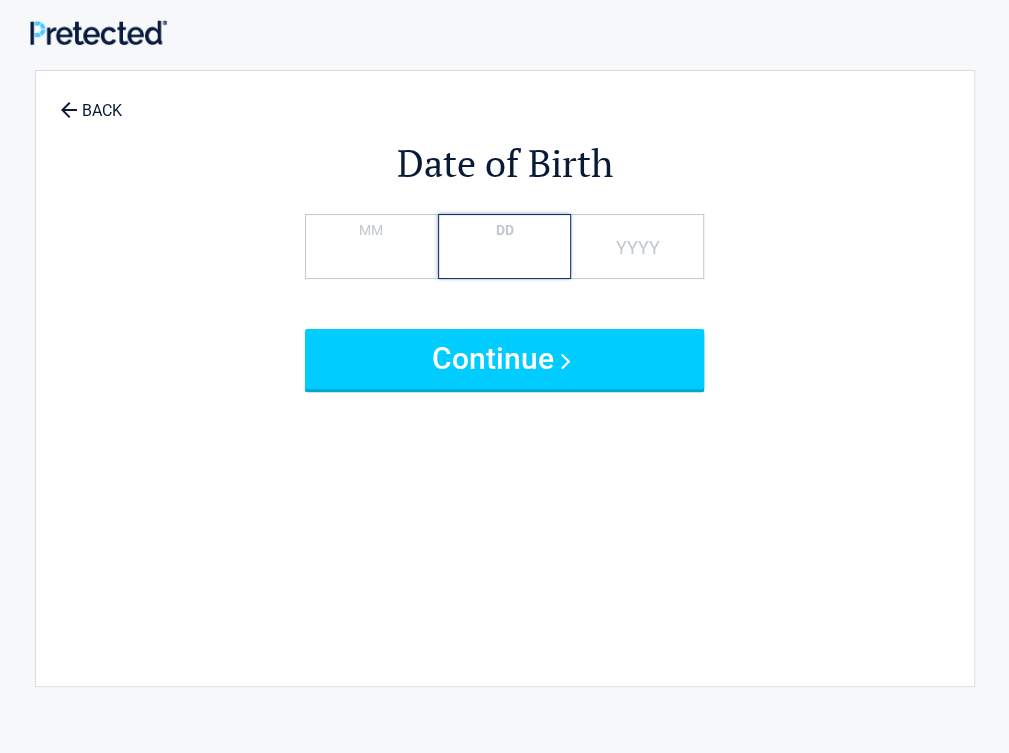 type on "*" 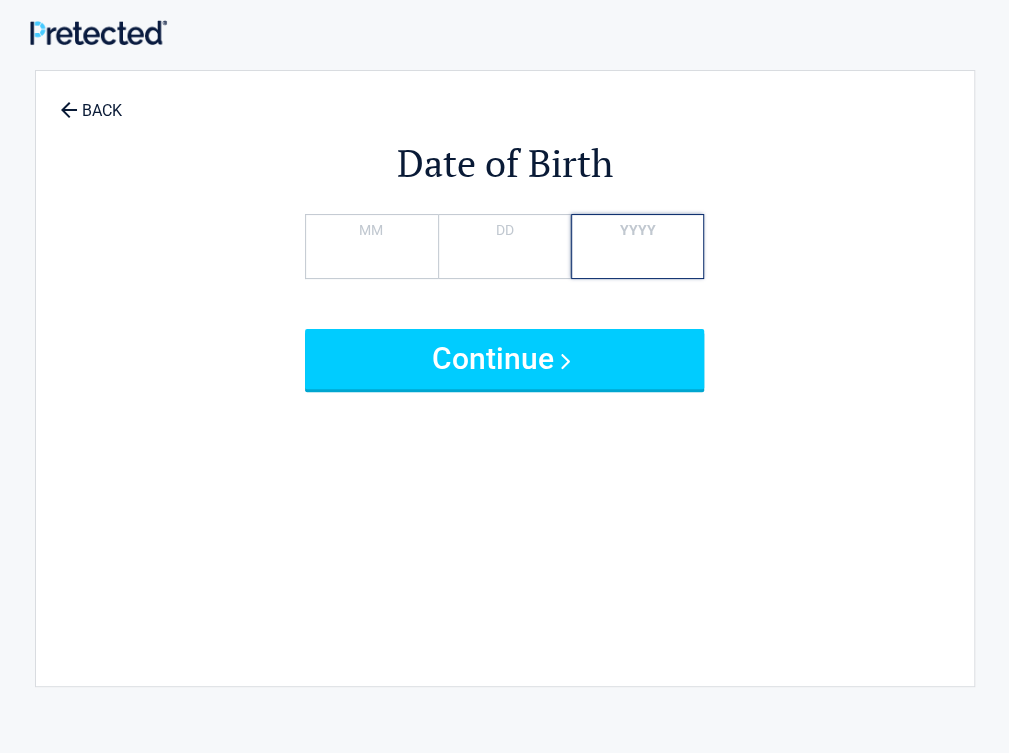 type on "****" 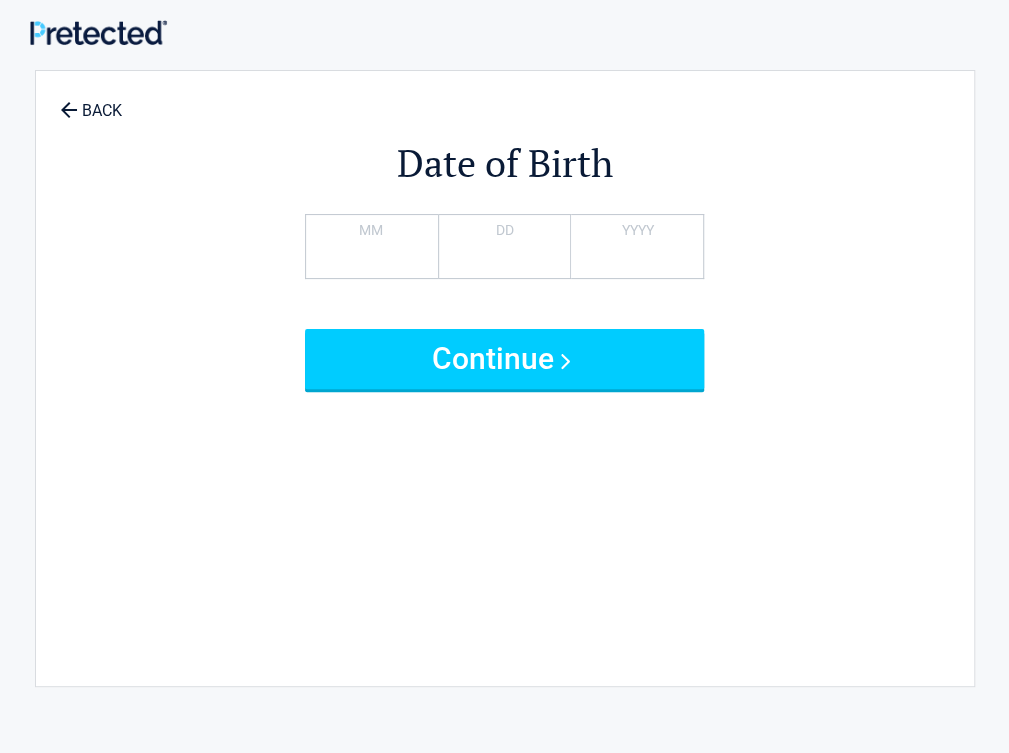 type 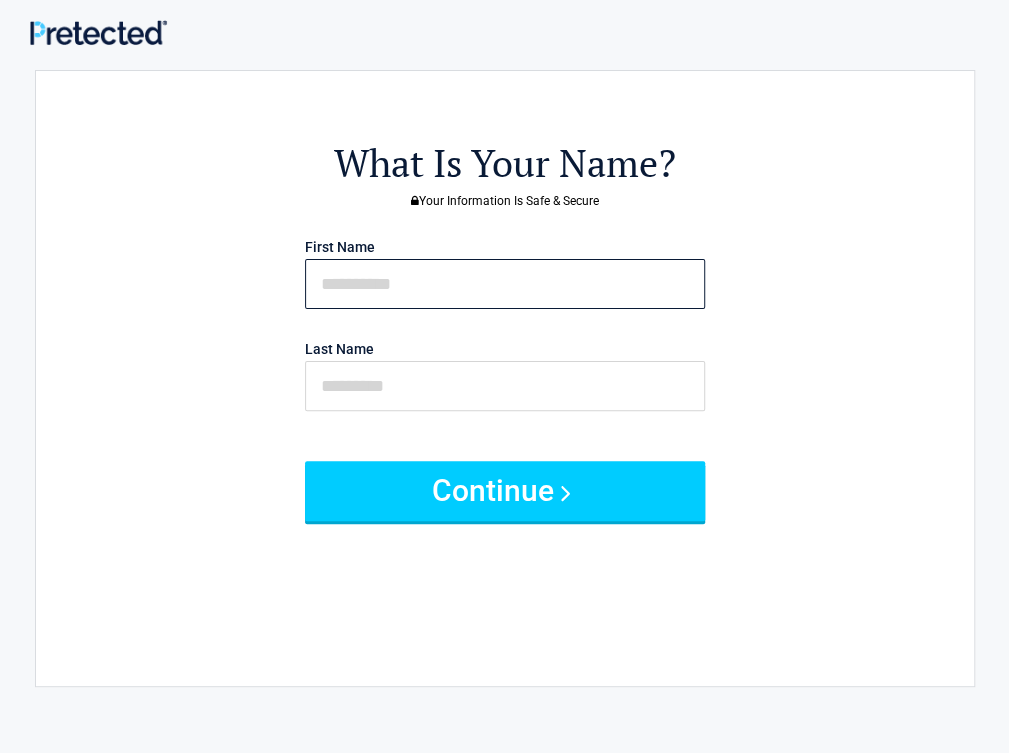 click at bounding box center (505, 284) 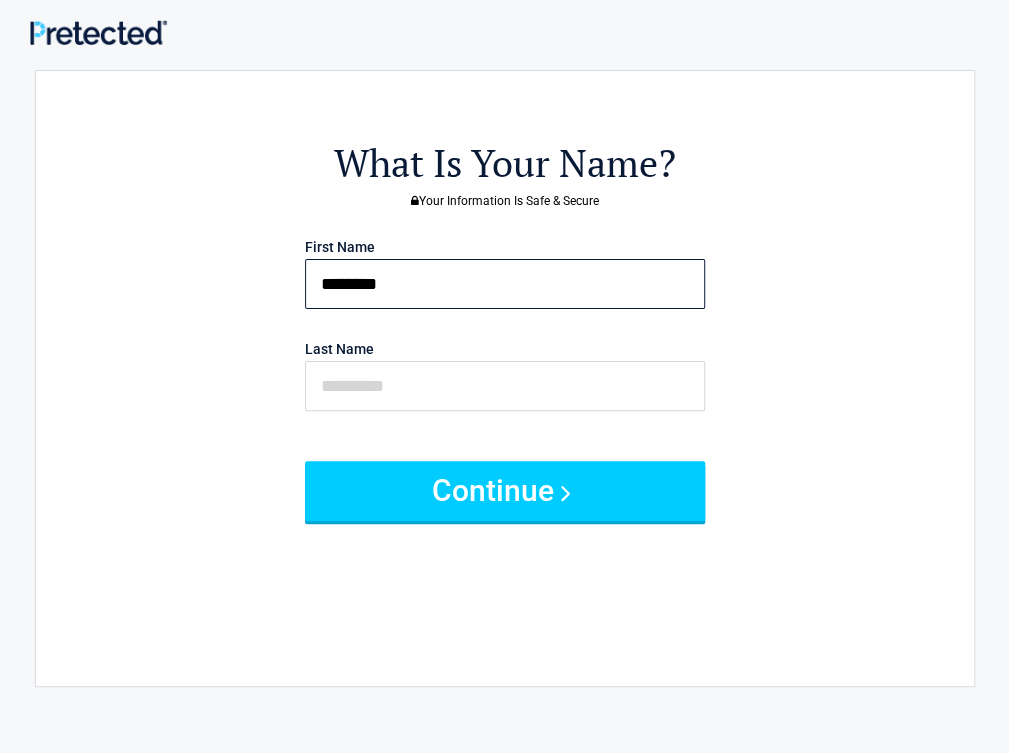 type on "********" 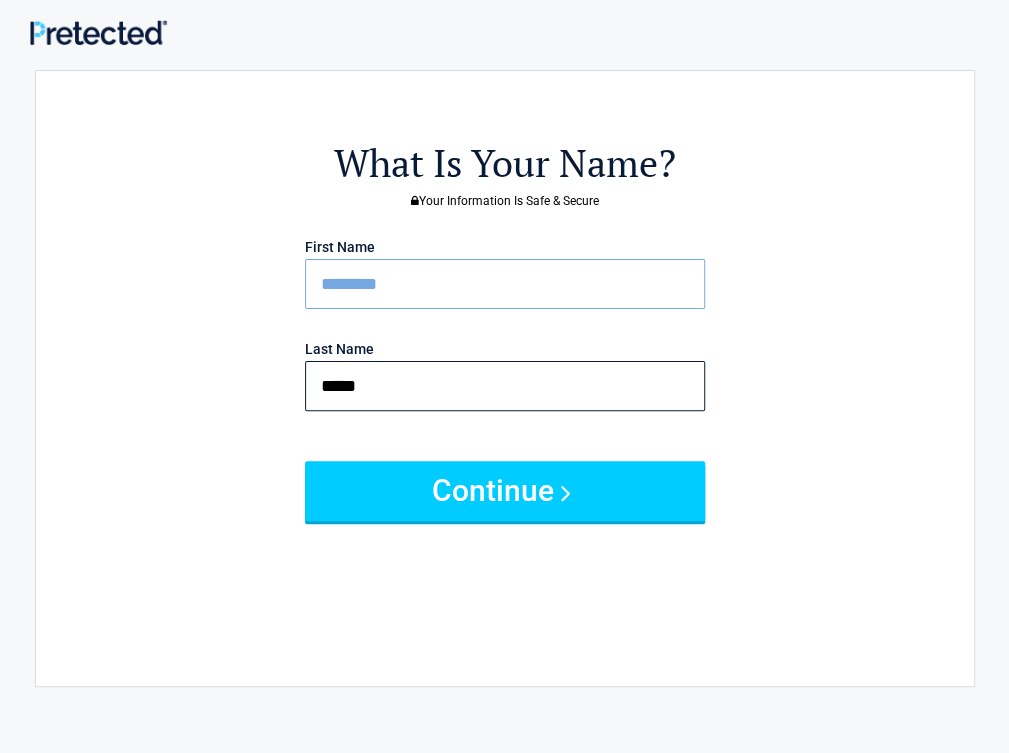 type on "*****" 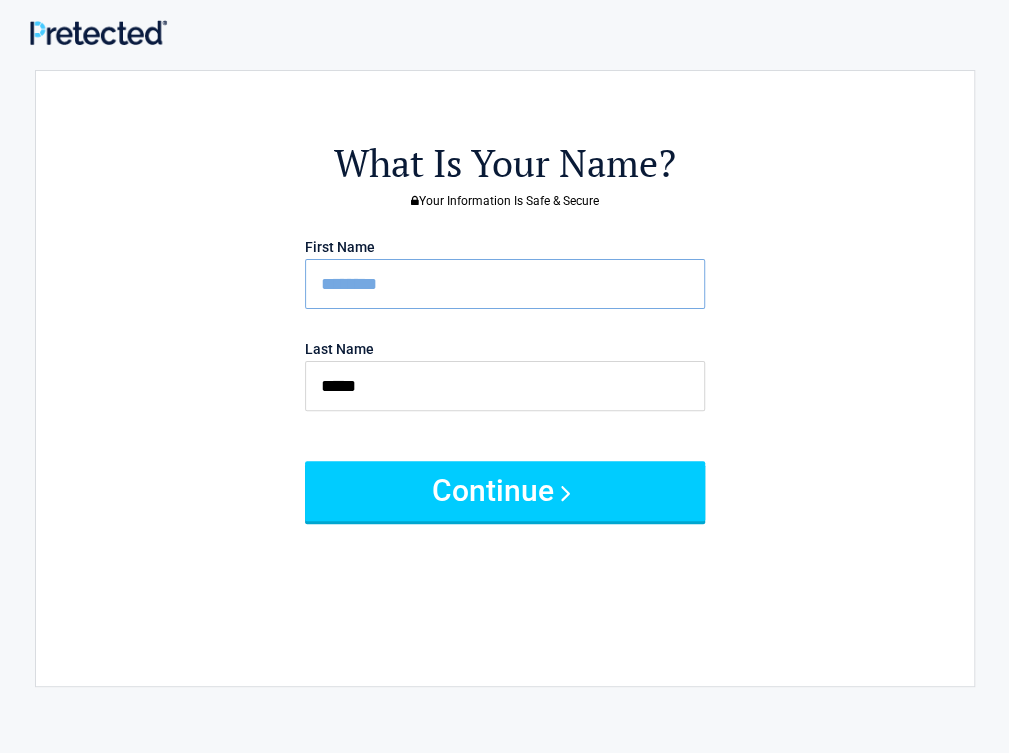 type 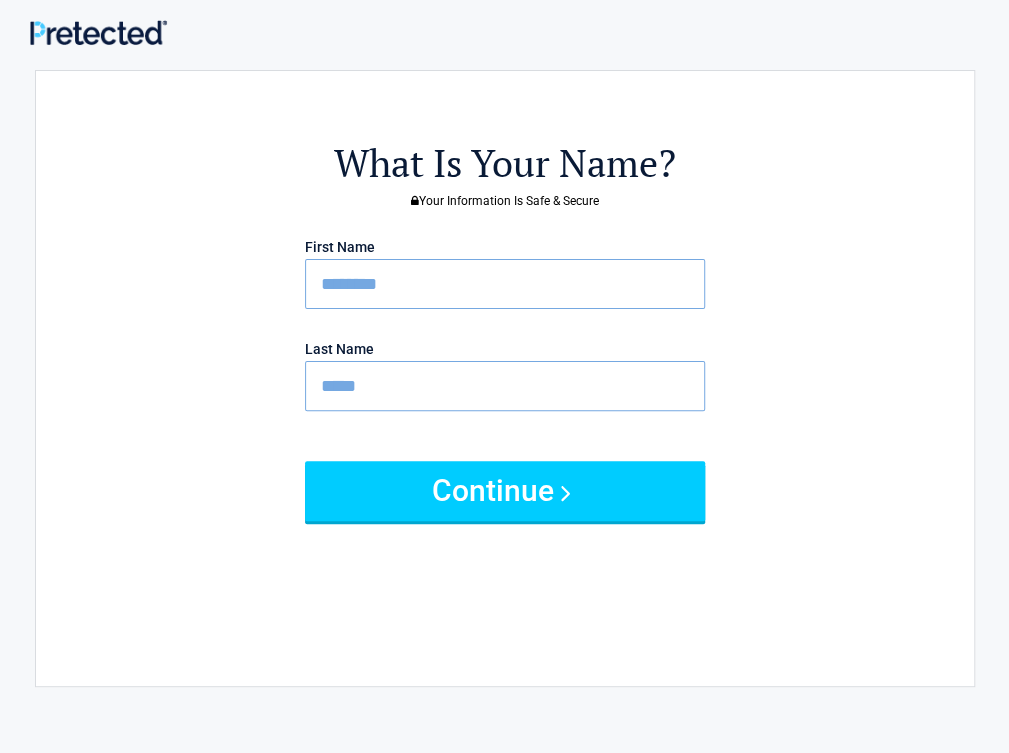 click on "Continue" at bounding box center [505, 491] 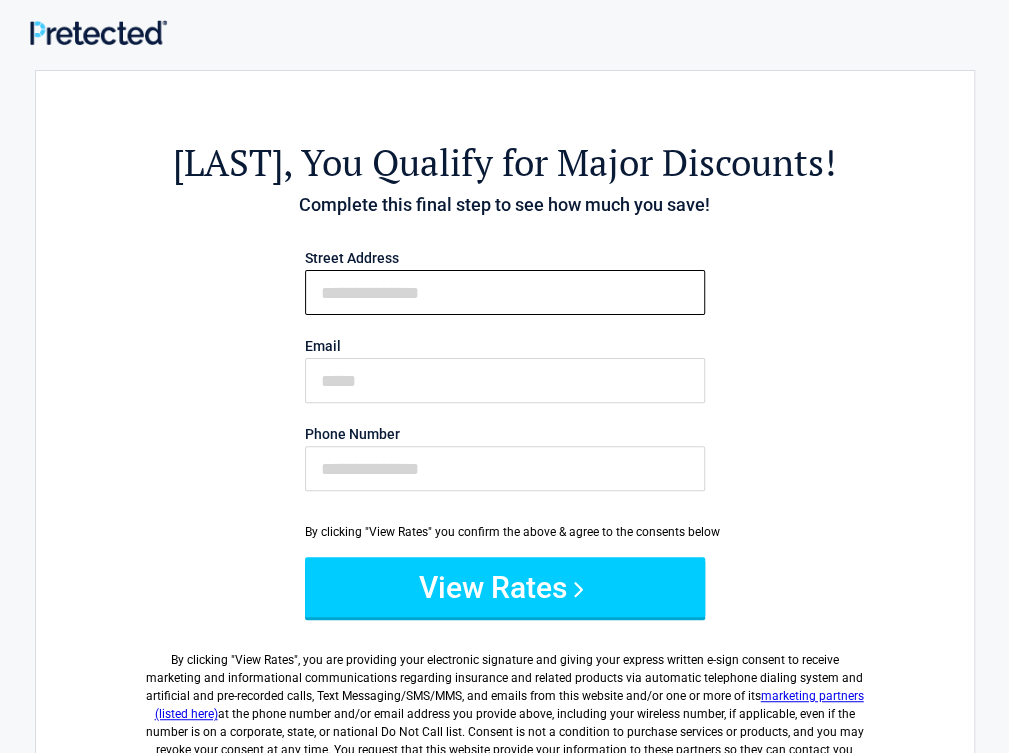 drag, startPoint x: 539, startPoint y: 308, endPoint x: 510, endPoint y: 291, distance: 33.61547 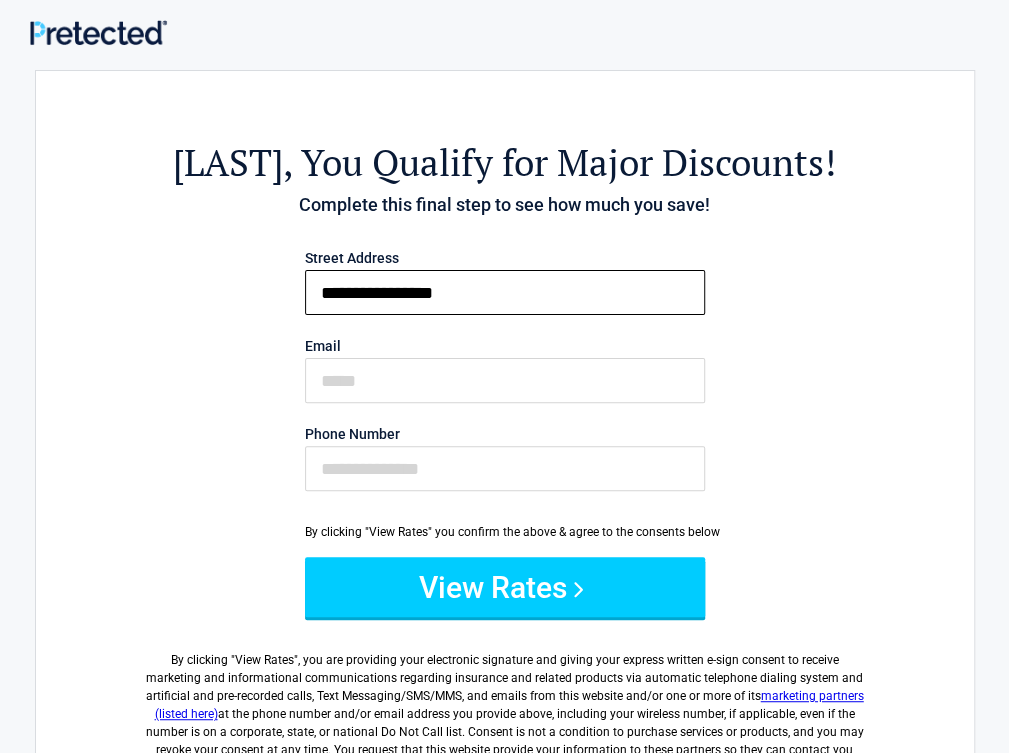 type on "**********" 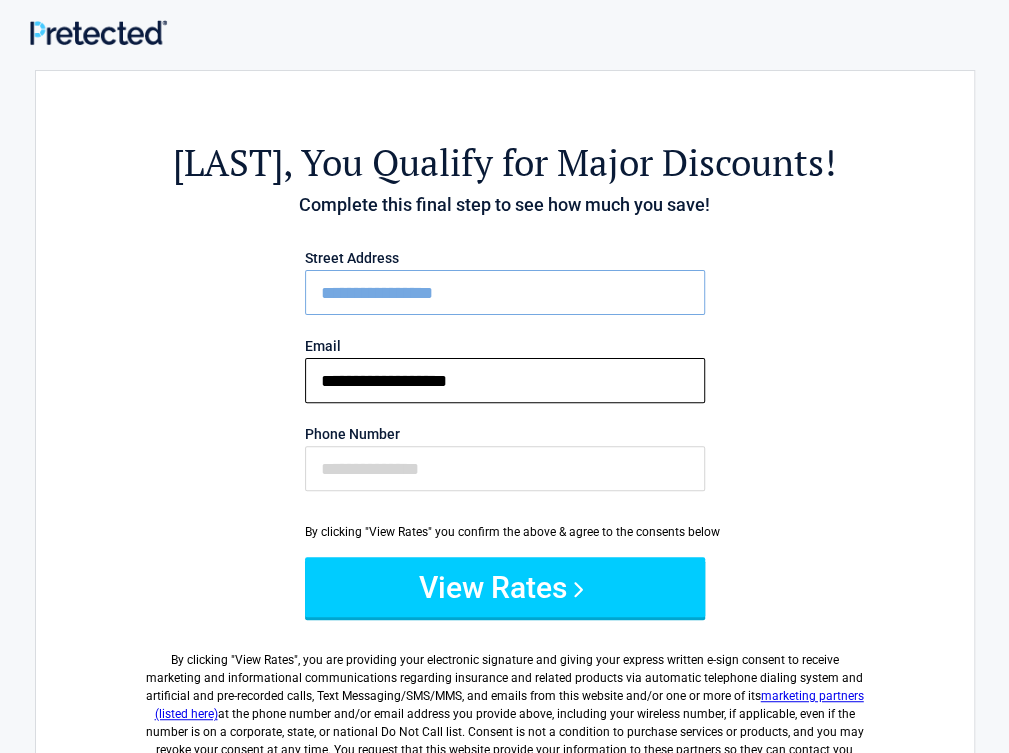 type on "**********" 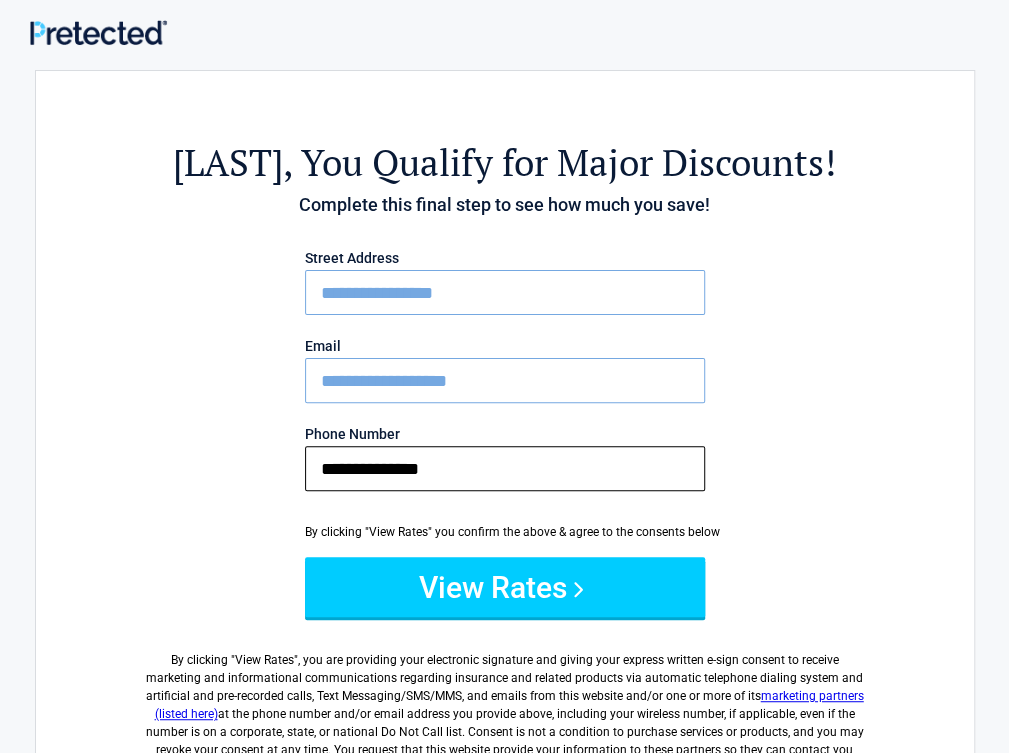 type on "**********" 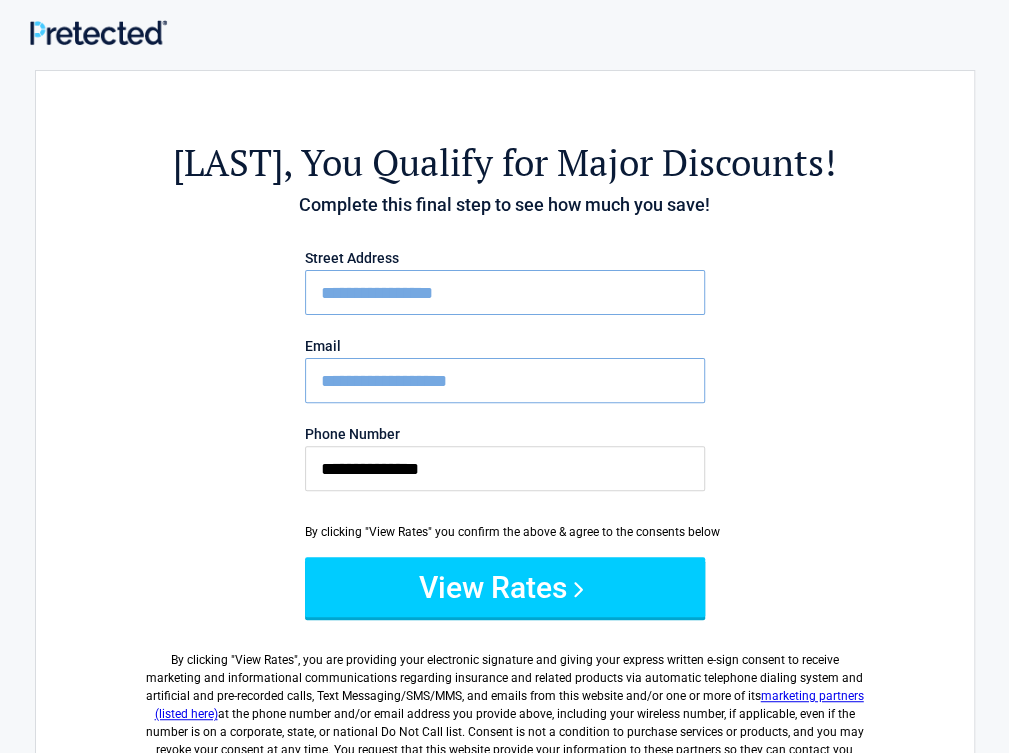 click on "marketing partners (listed here)" at bounding box center (509, 705) 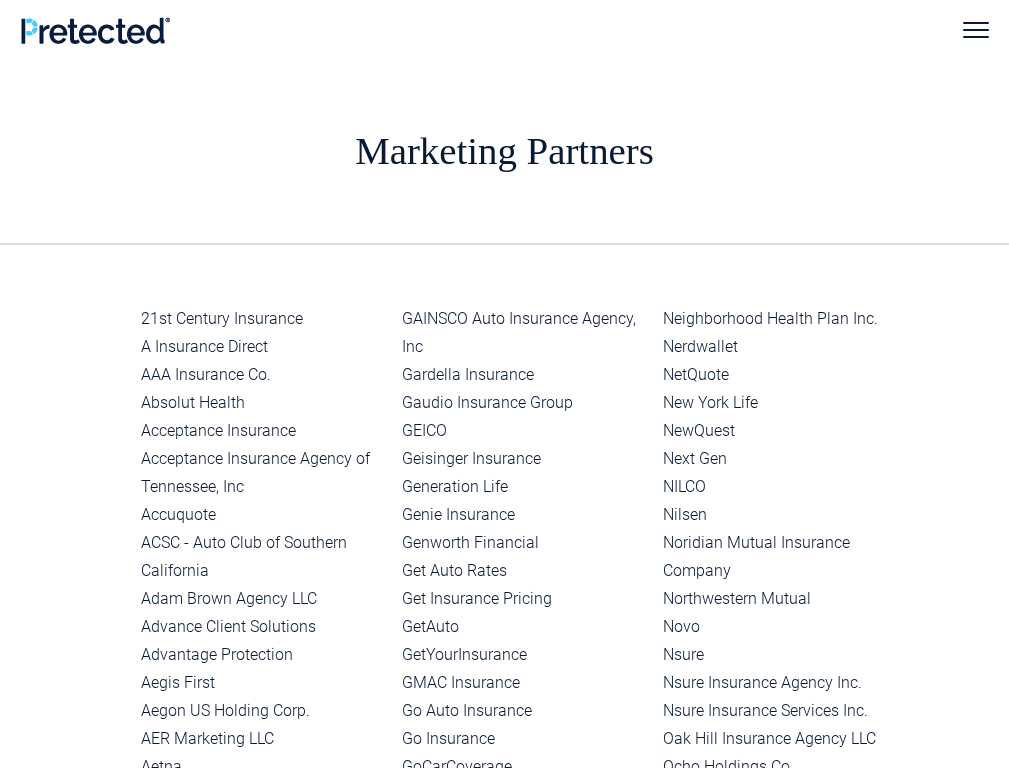 scroll, scrollTop: 0, scrollLeft: 0, axis: both 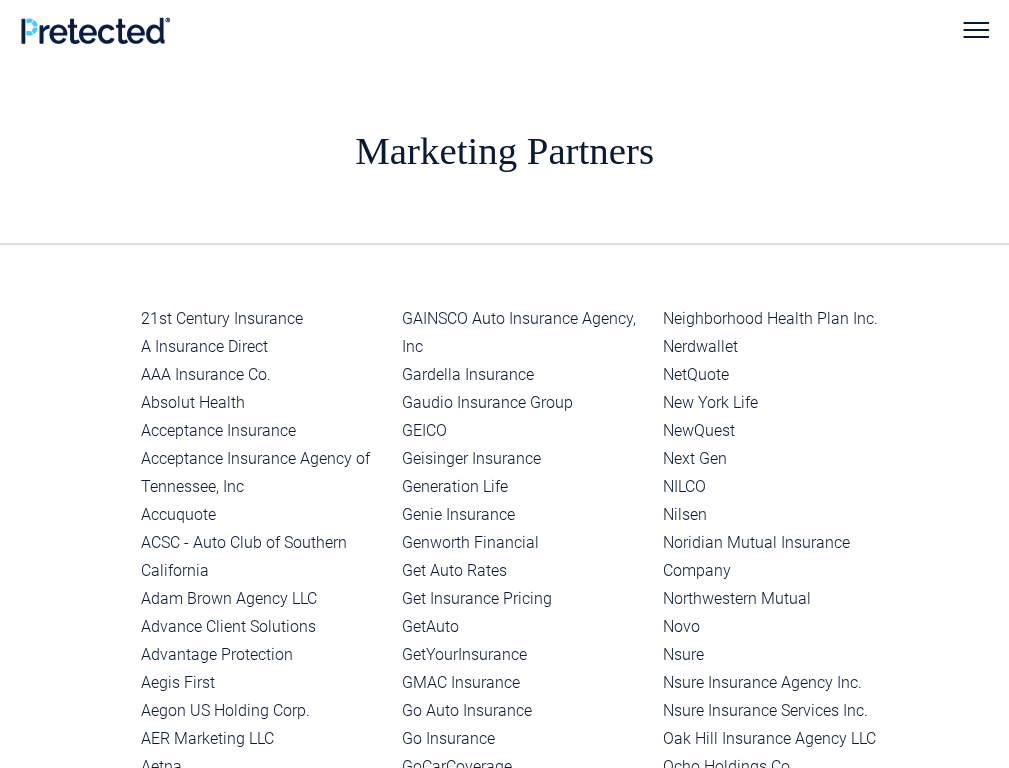drag, startPoint x: 27, startPoint y: 3, endPoint x: 53, endPoint y: -12, distance: 30.016663 